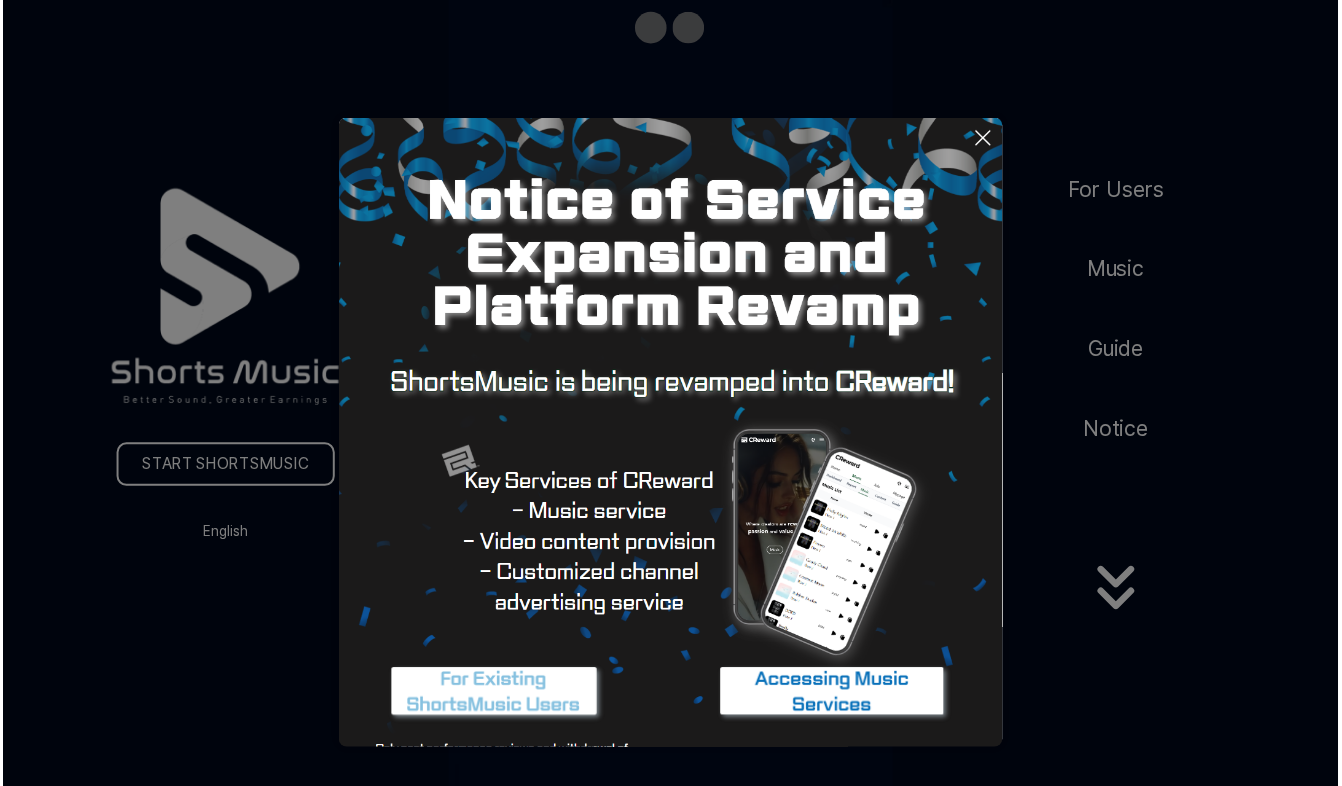 scroll, scrollTop: 0, scrollLeft: 0, axis: both 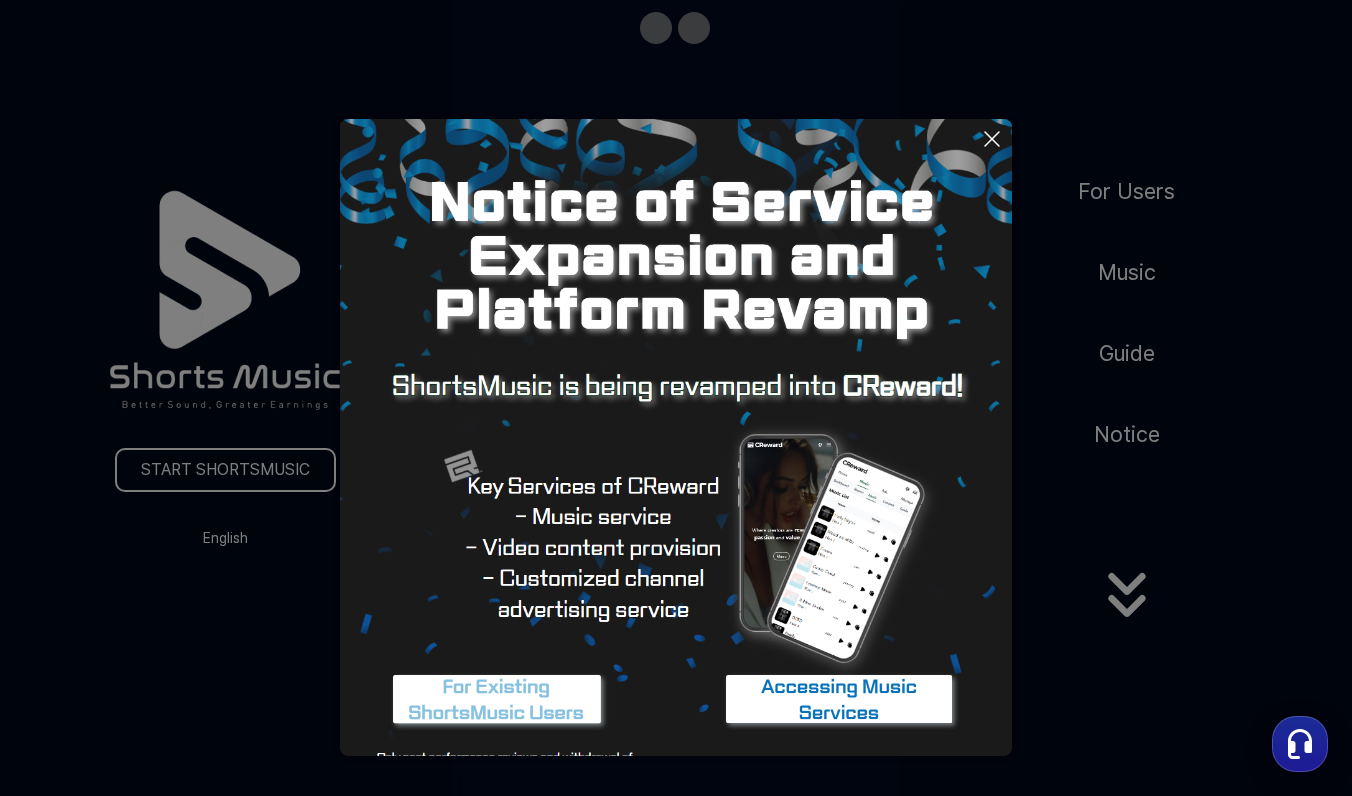 click 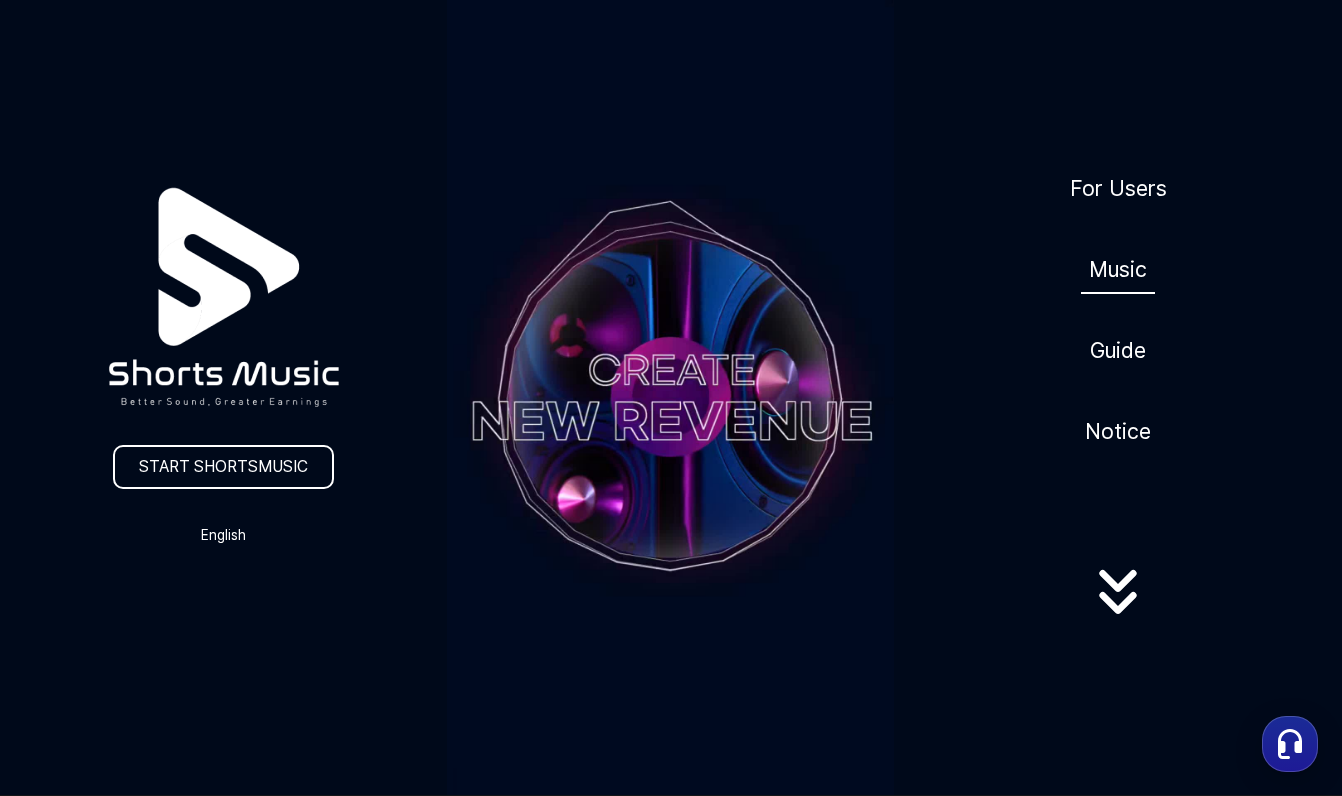 click on "Music" at bounding box center (1118, 269) 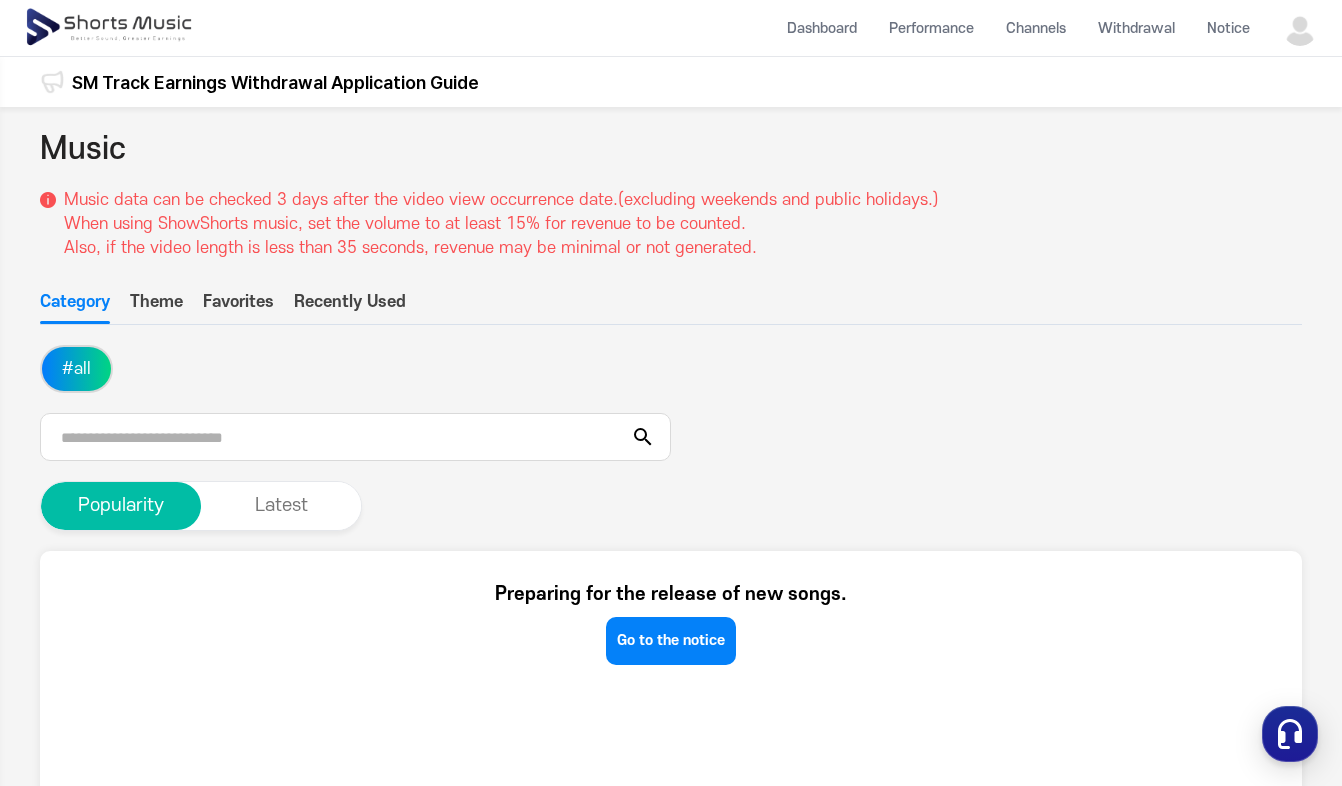click at bounding box center (1300, 28) 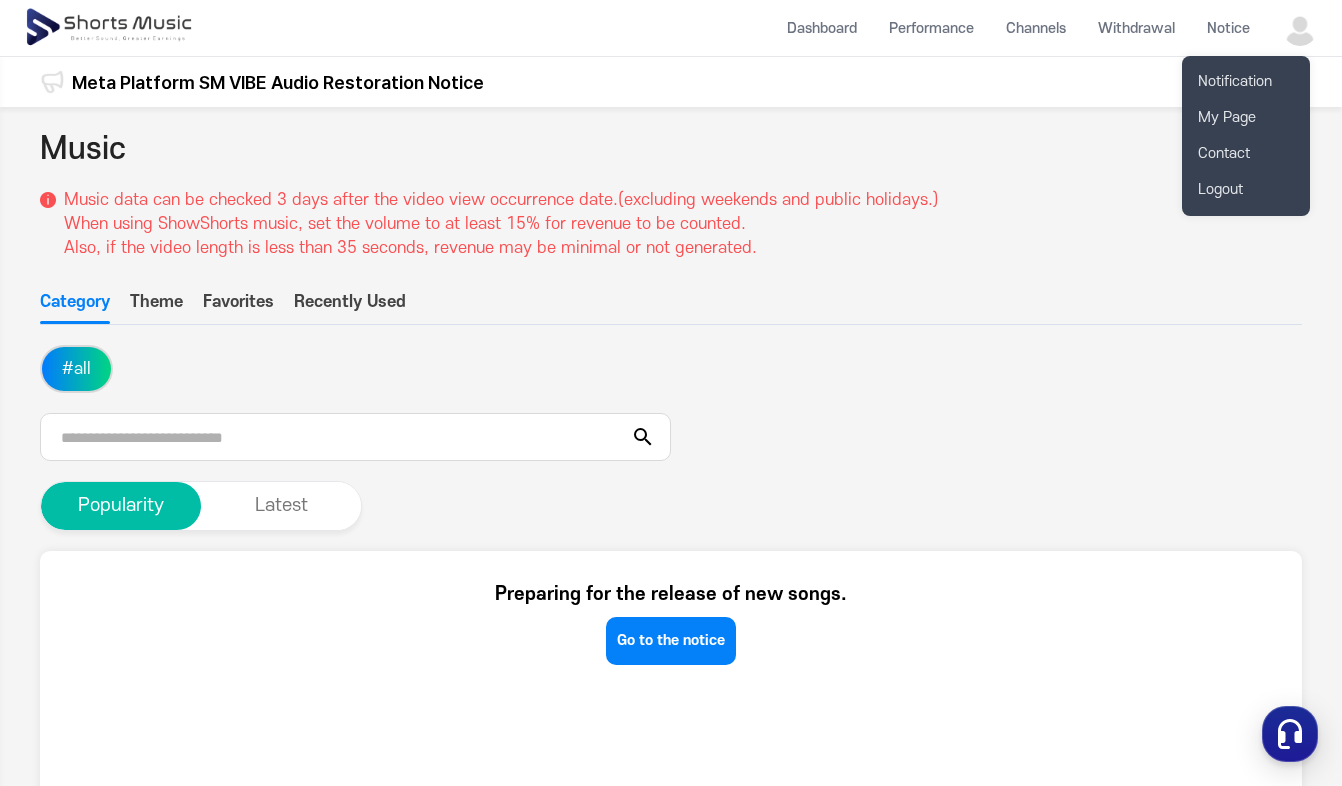 click at bounding box center [671, 393] 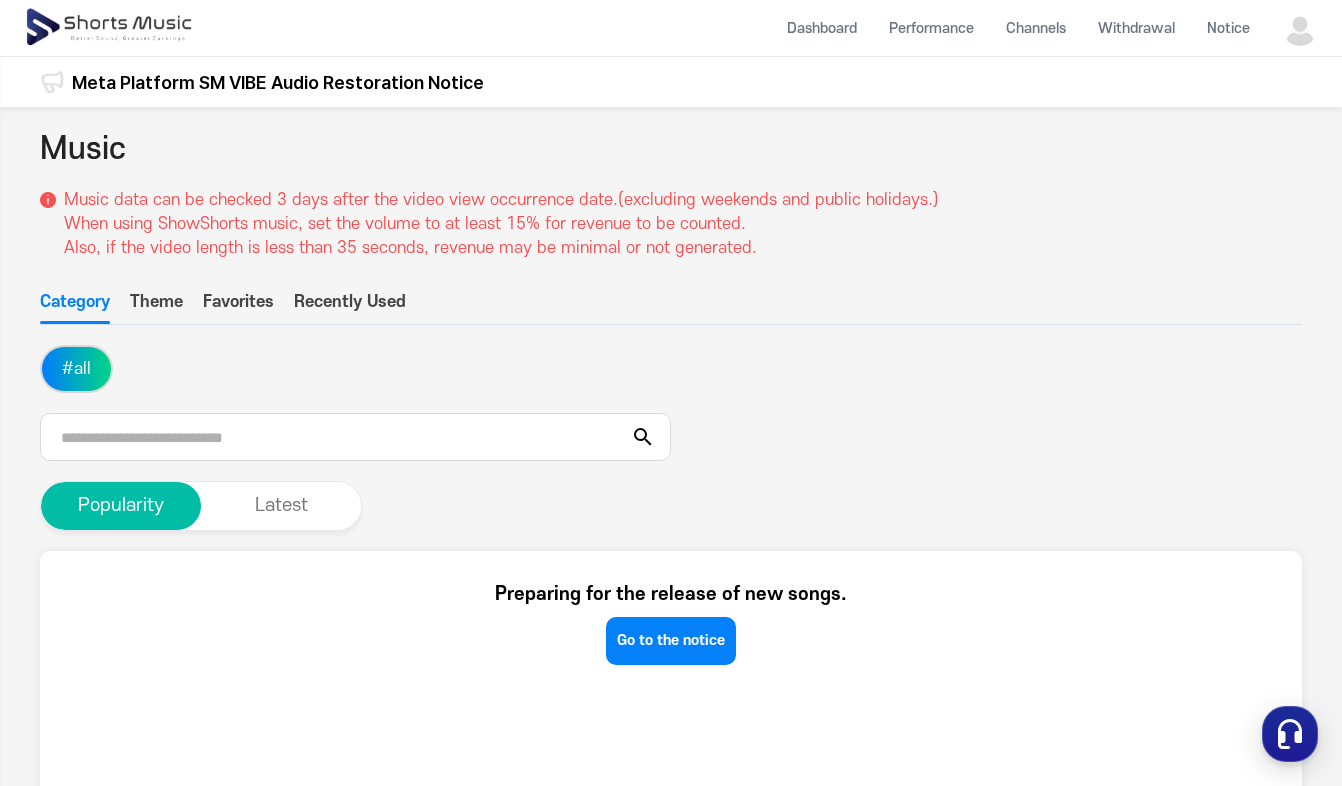 click on "Theme" at bounding box center (156, 307) 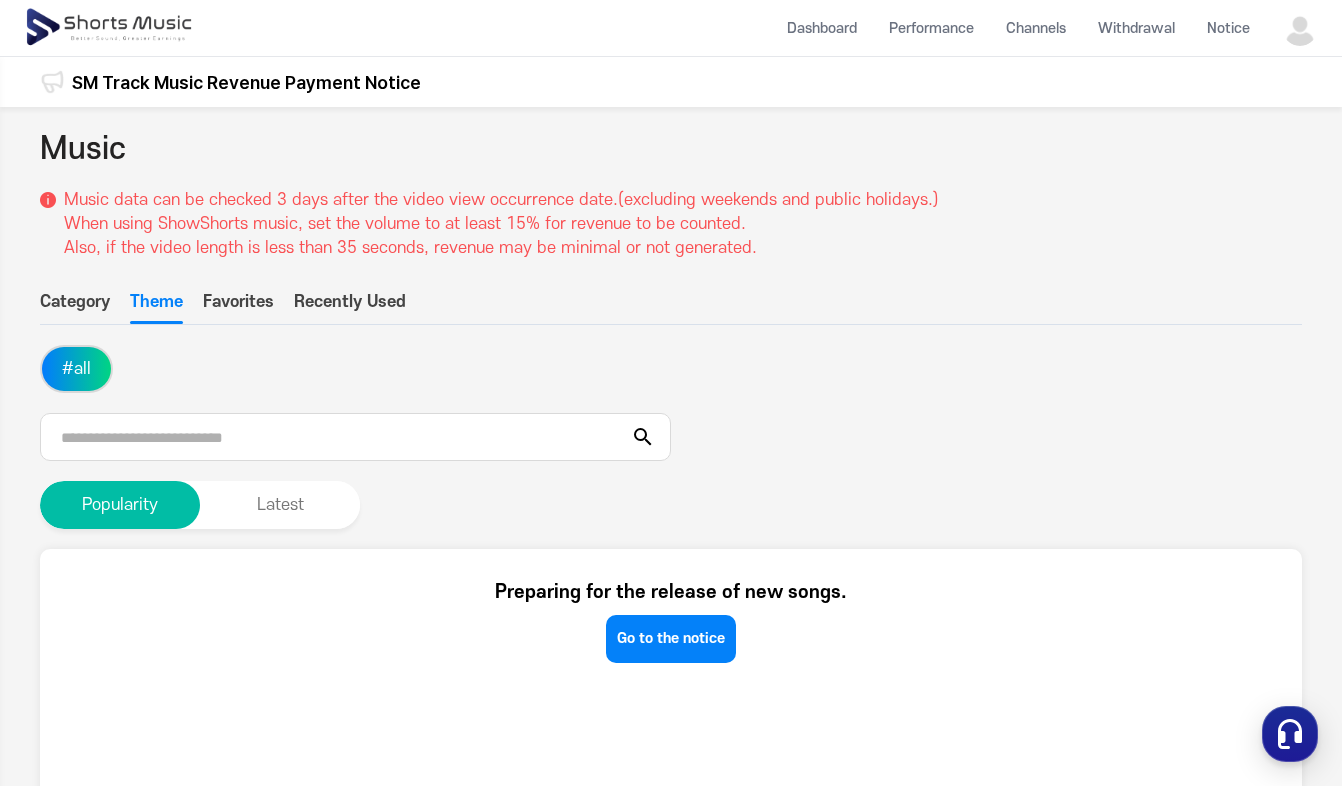 click on "Favorites" at bounding box center [238, 307] 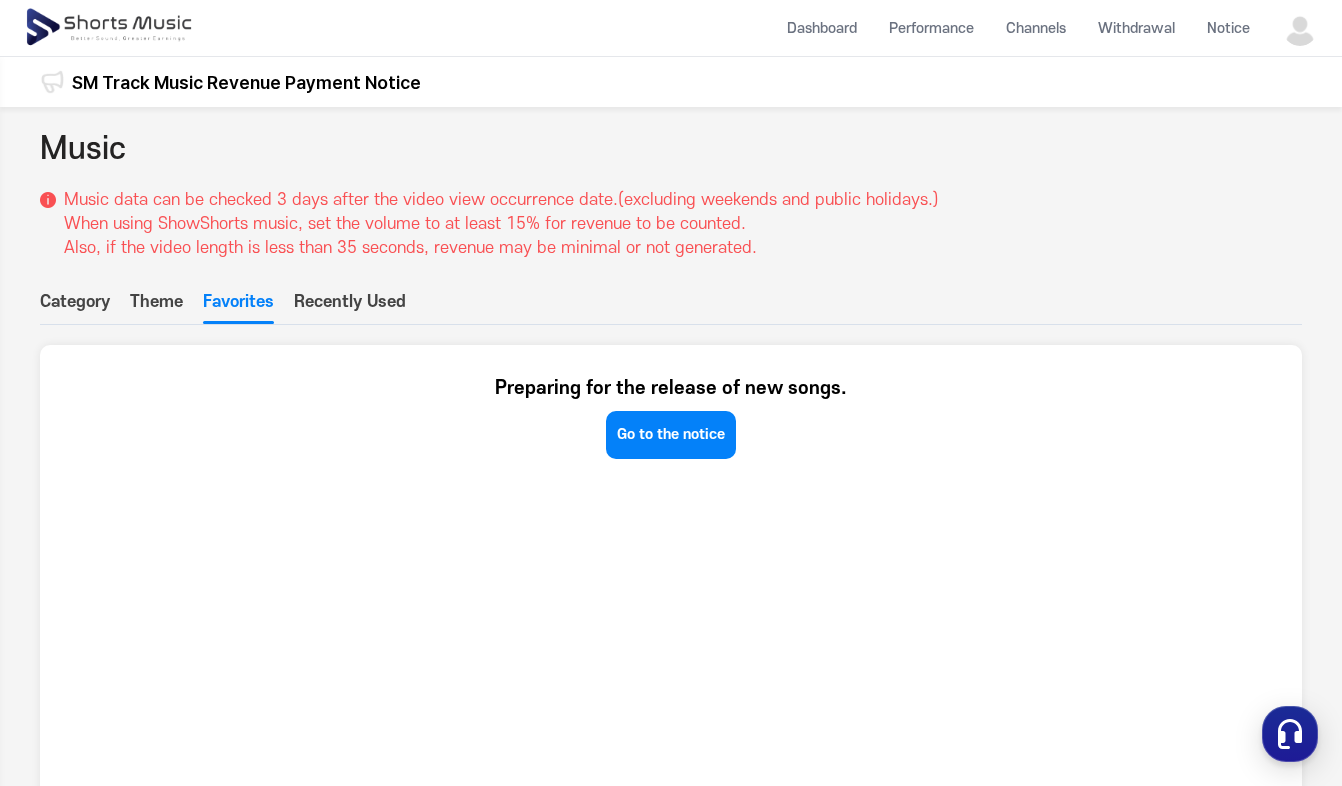 click on "Recently Used" at bounding box center (350, 307) 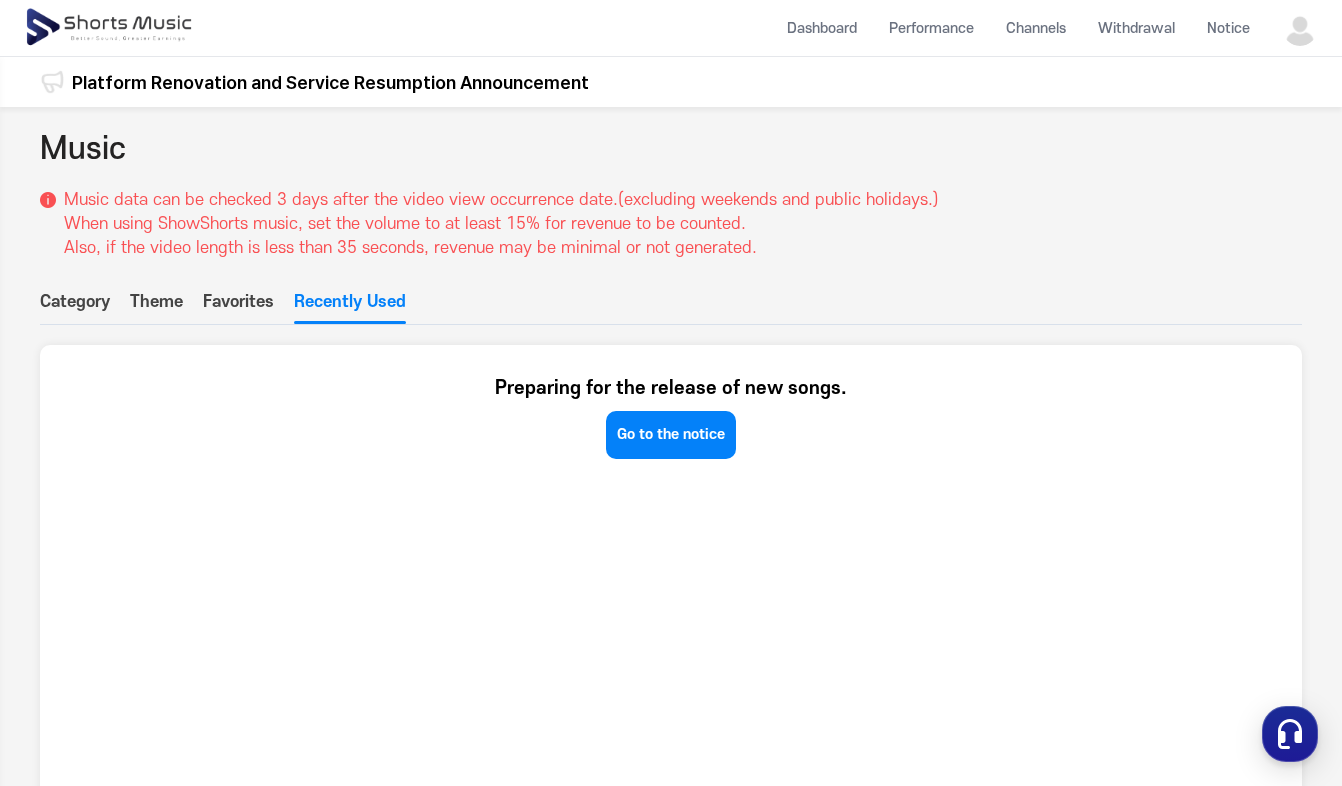 click on "Category" at bounding box center (75, 307) 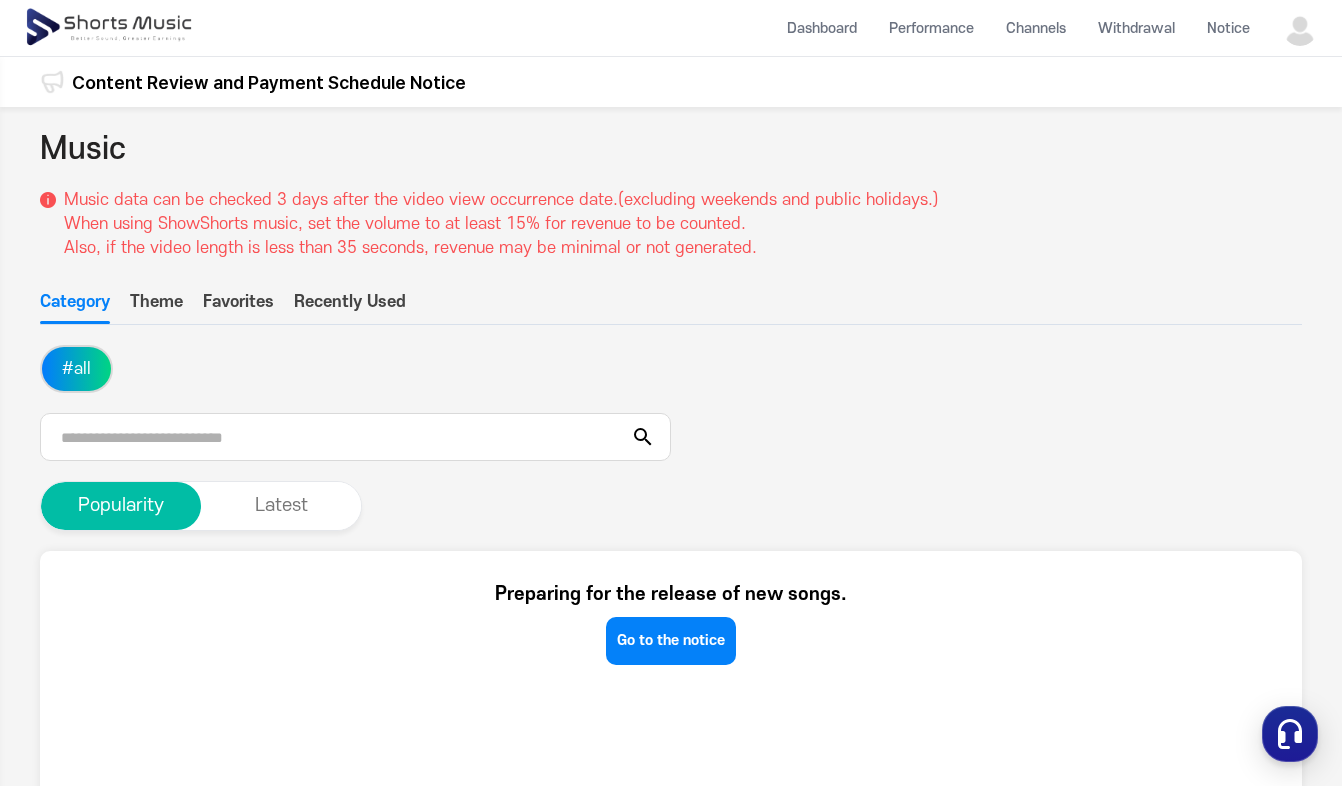 click on "# all" at bounding box center [76, 369] 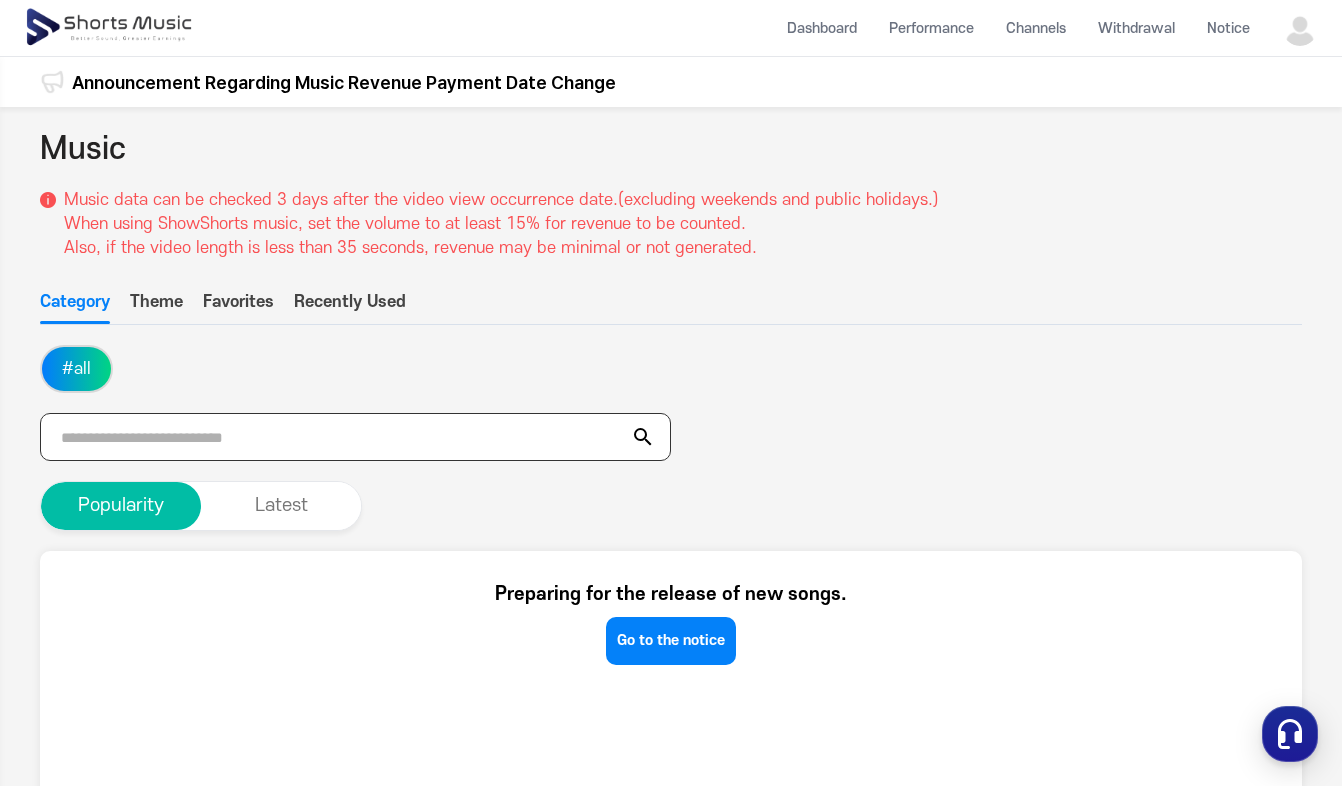 click at bounding box center [355, 437] 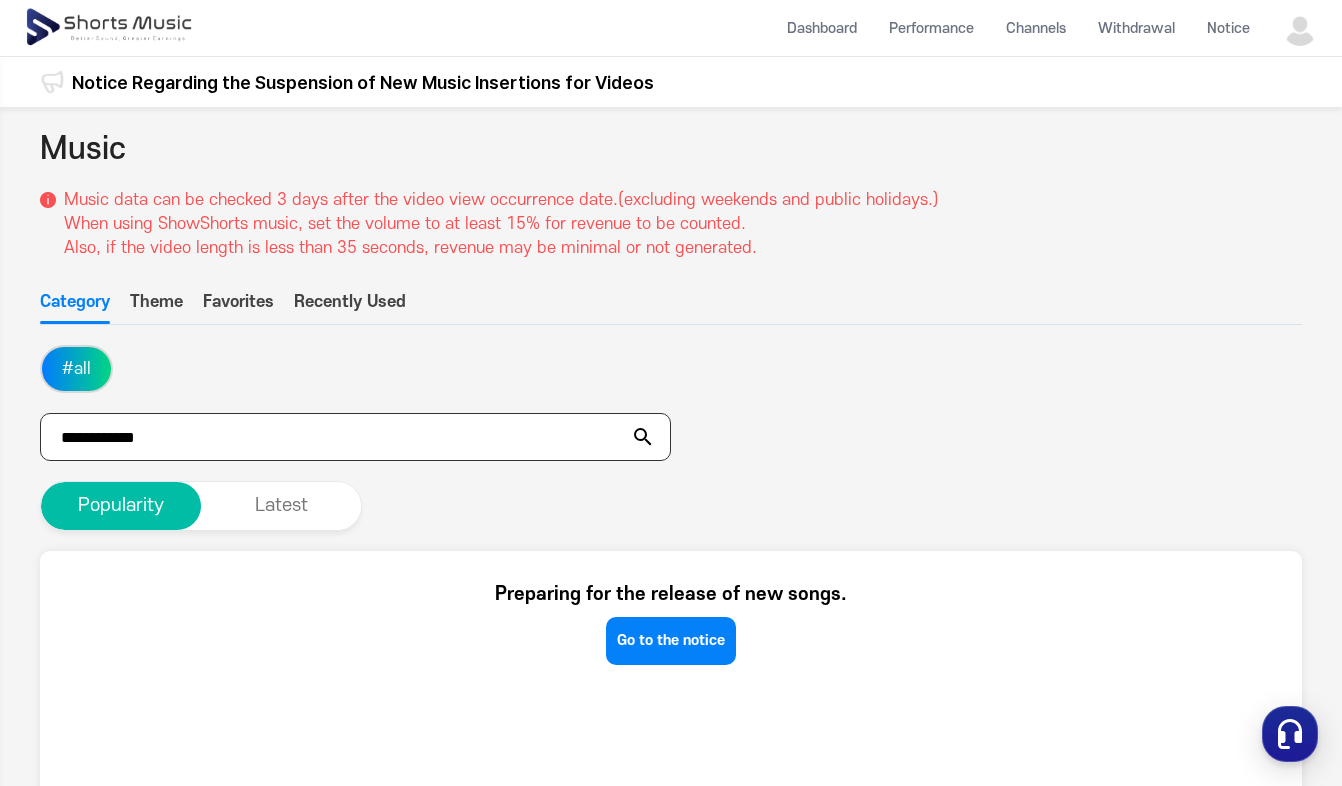 type on "**********" 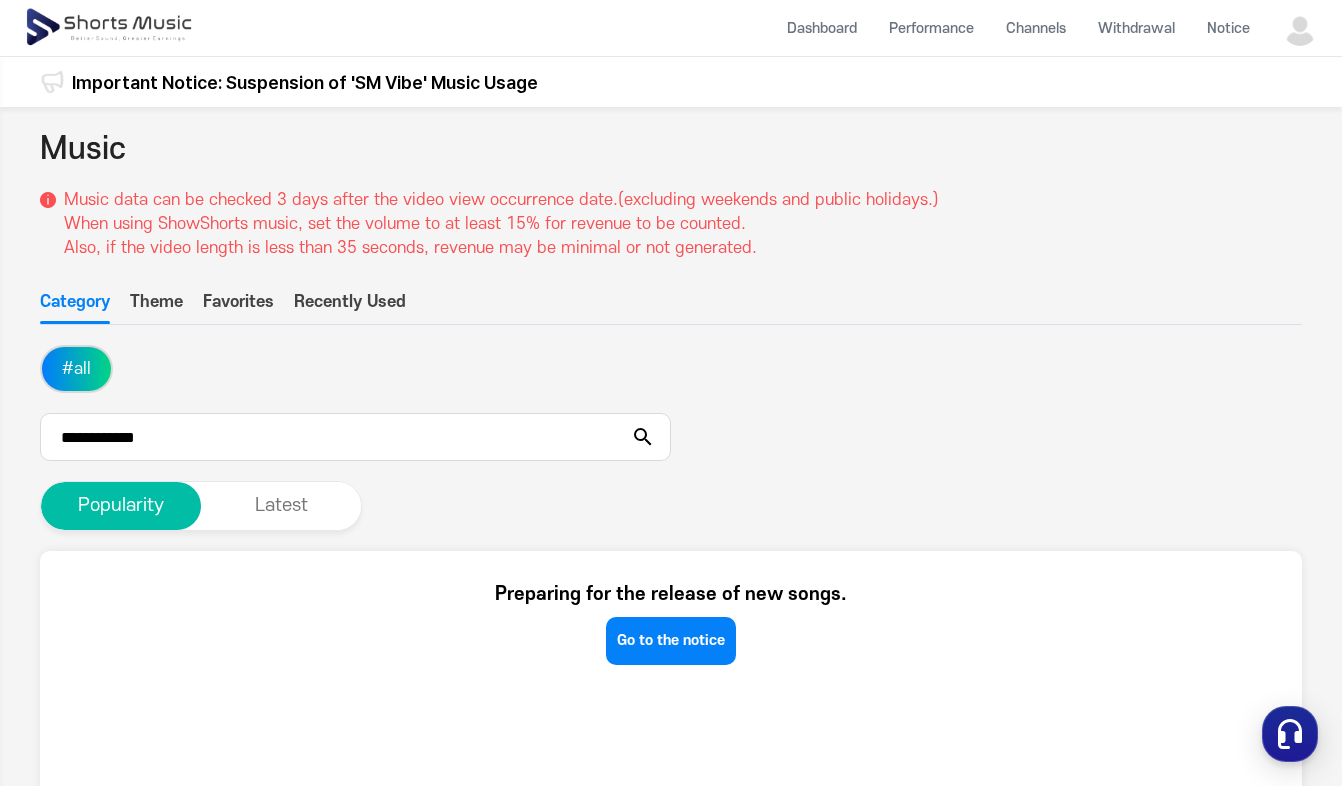 click 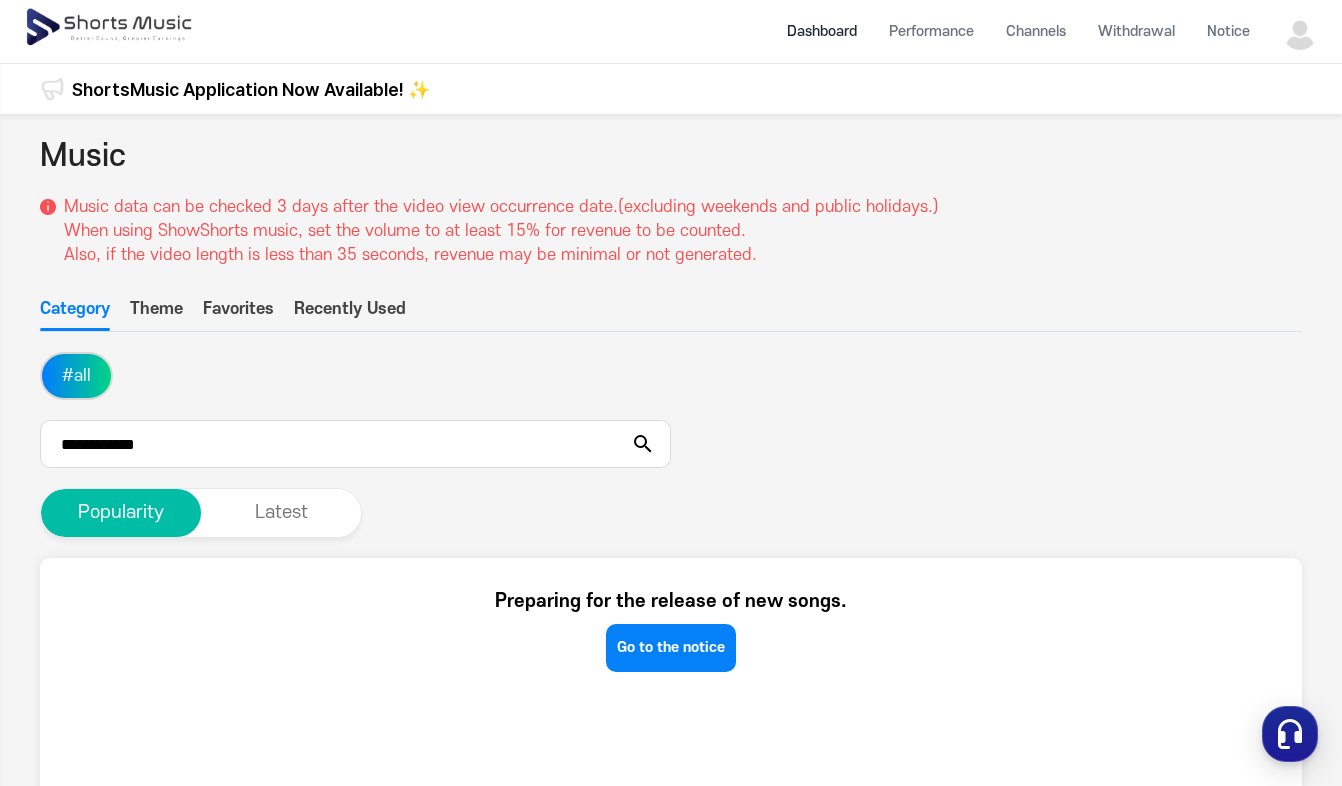 click on "Dashboard" at bounding box center [822, 31] 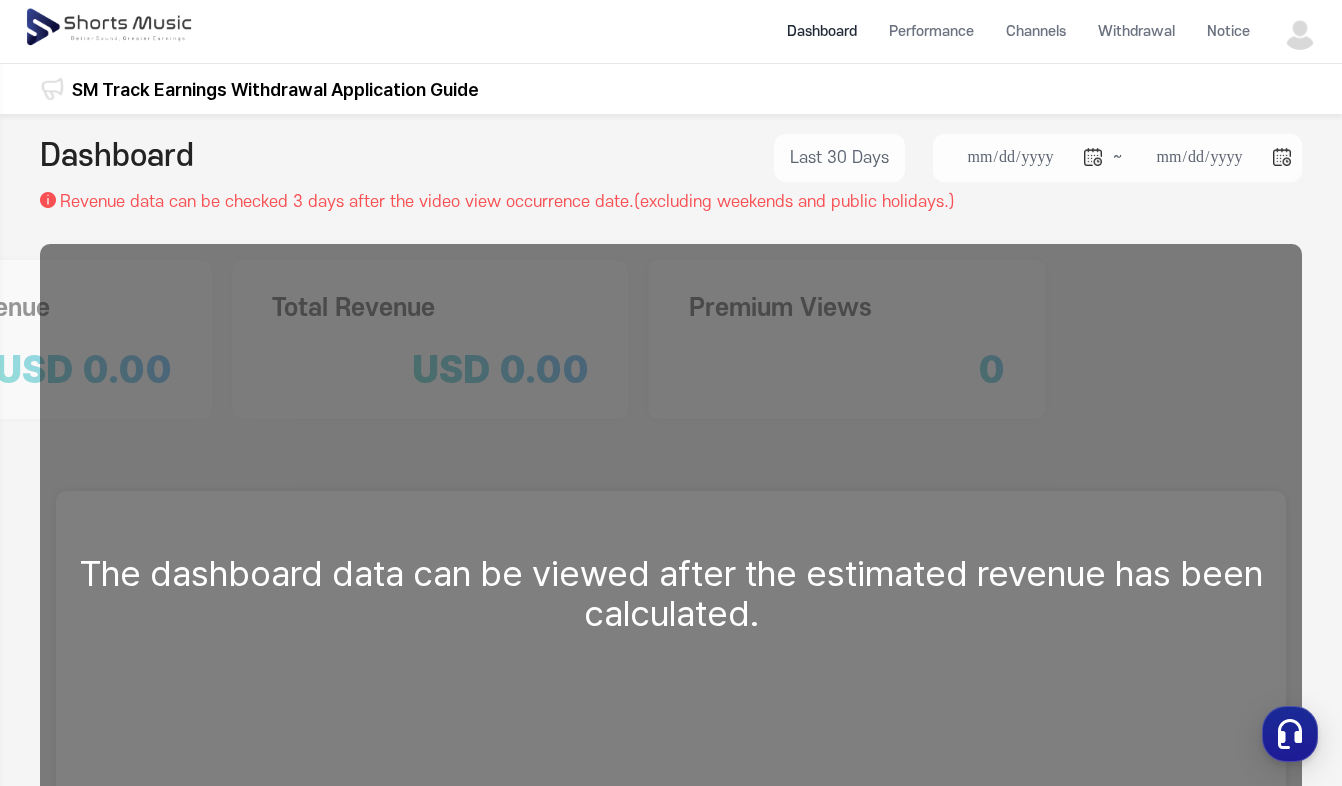 click on "The dashboard data can be viewed after the estimated revenue has been calculated." at bounding box center (671, 593) 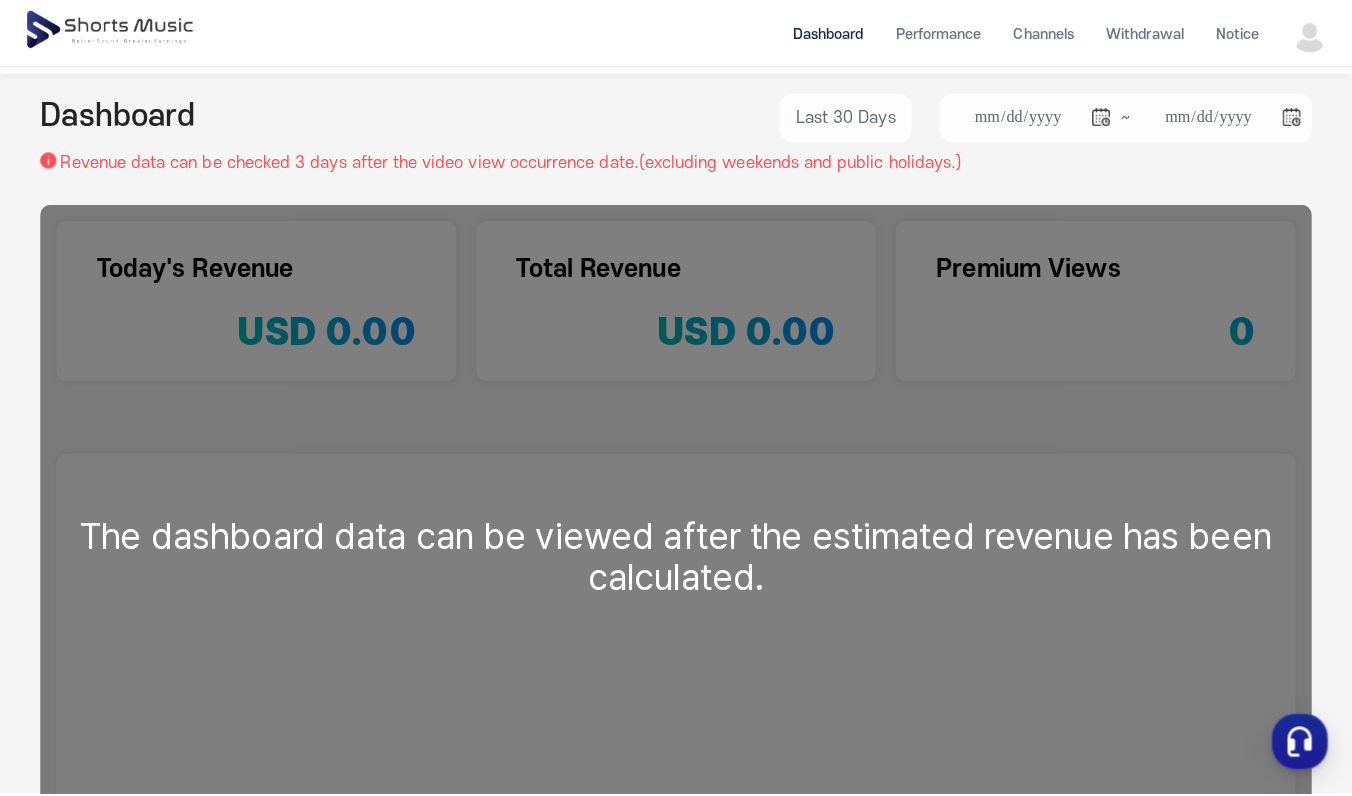 scroll, scrollTop: 0, scrollLeft: 0, axis: both 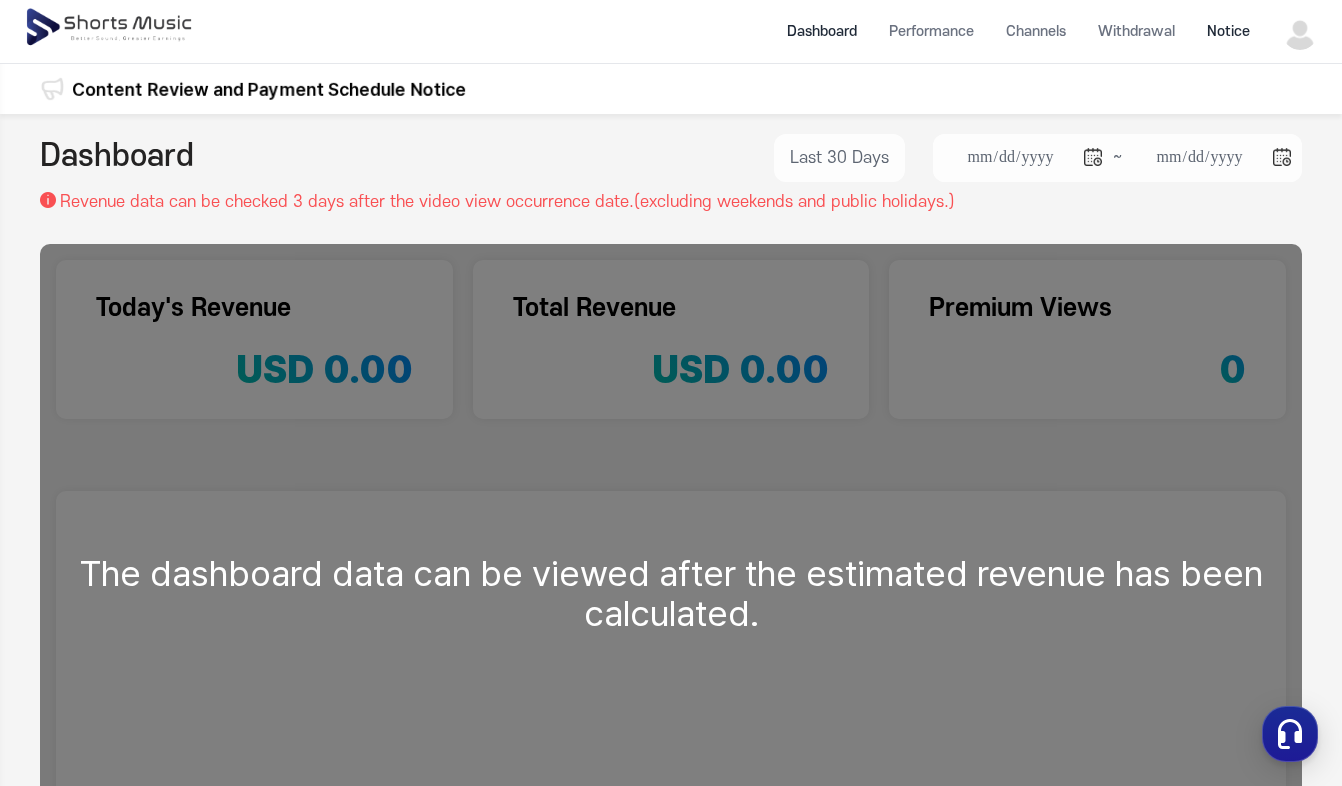 click on "Notice" at bounding box center [1228, 31] 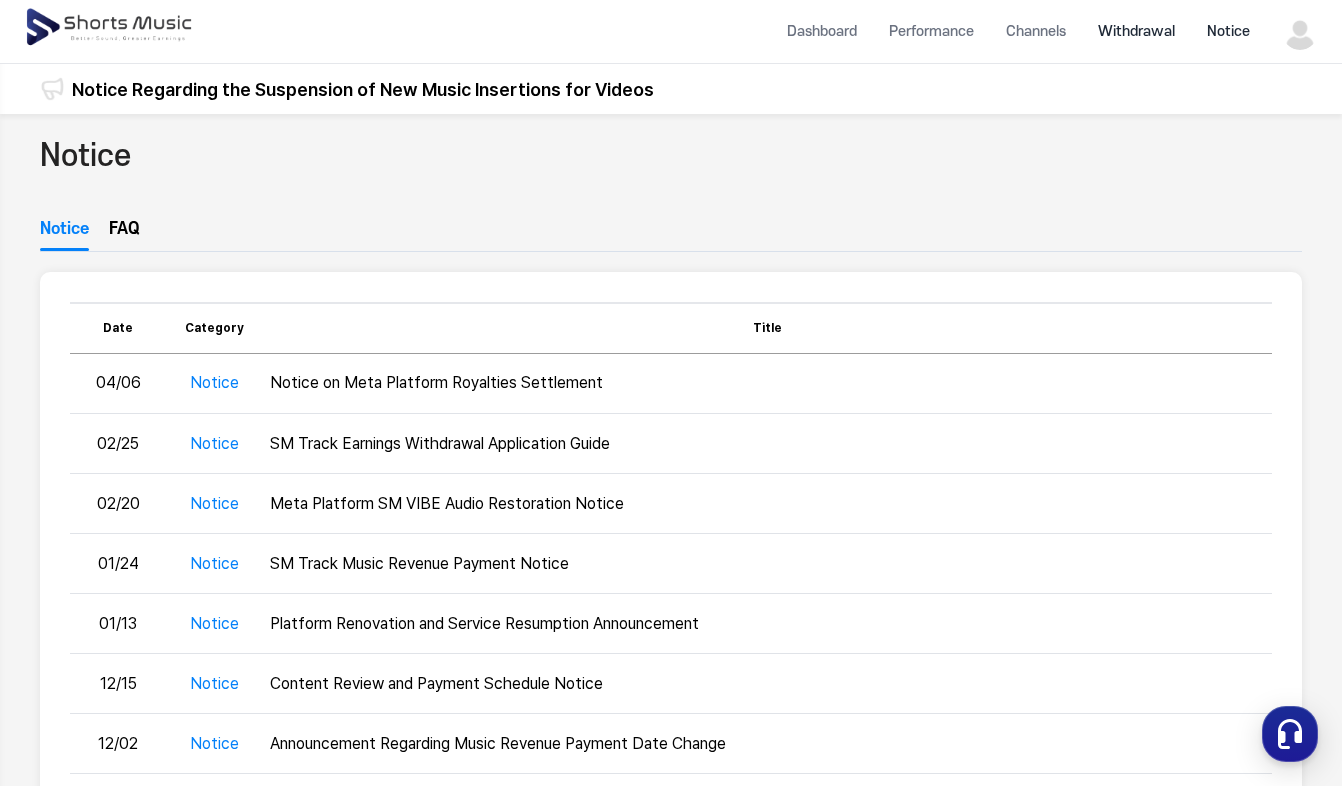 click on "Withdrawal" at bounding box center [1136, 31] 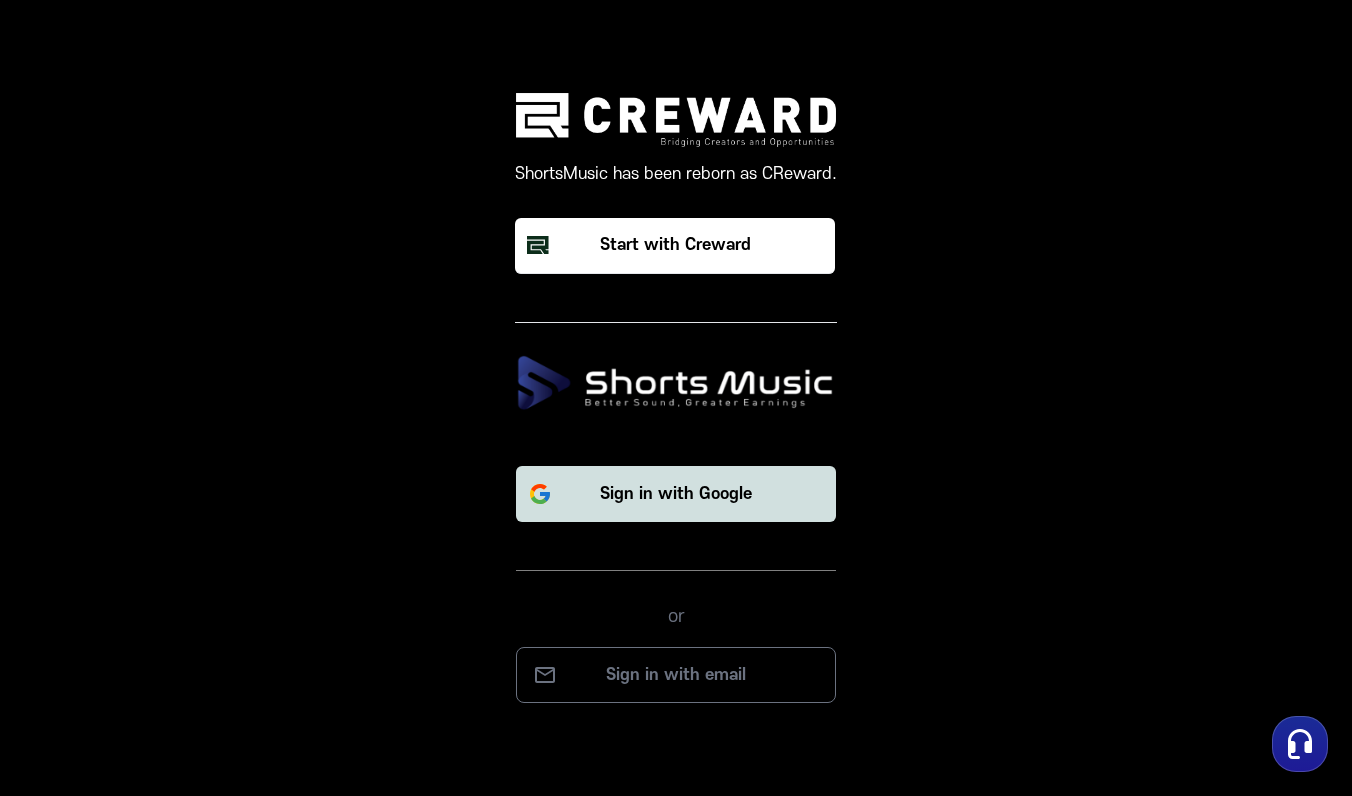 click on "Sign in with Google" at bounding box center [676, 494] 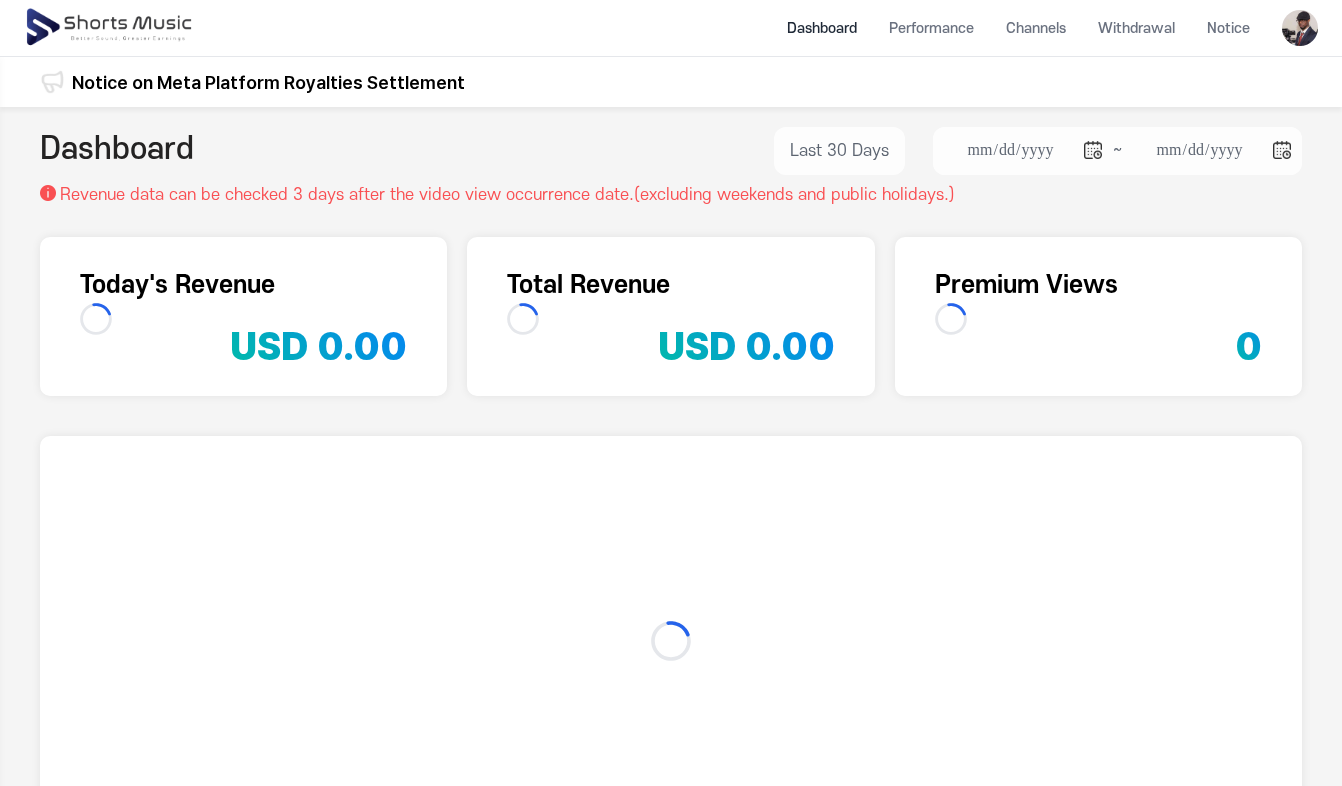 scroll, scrollTop: 0, scrollLeft: 0, axis: both 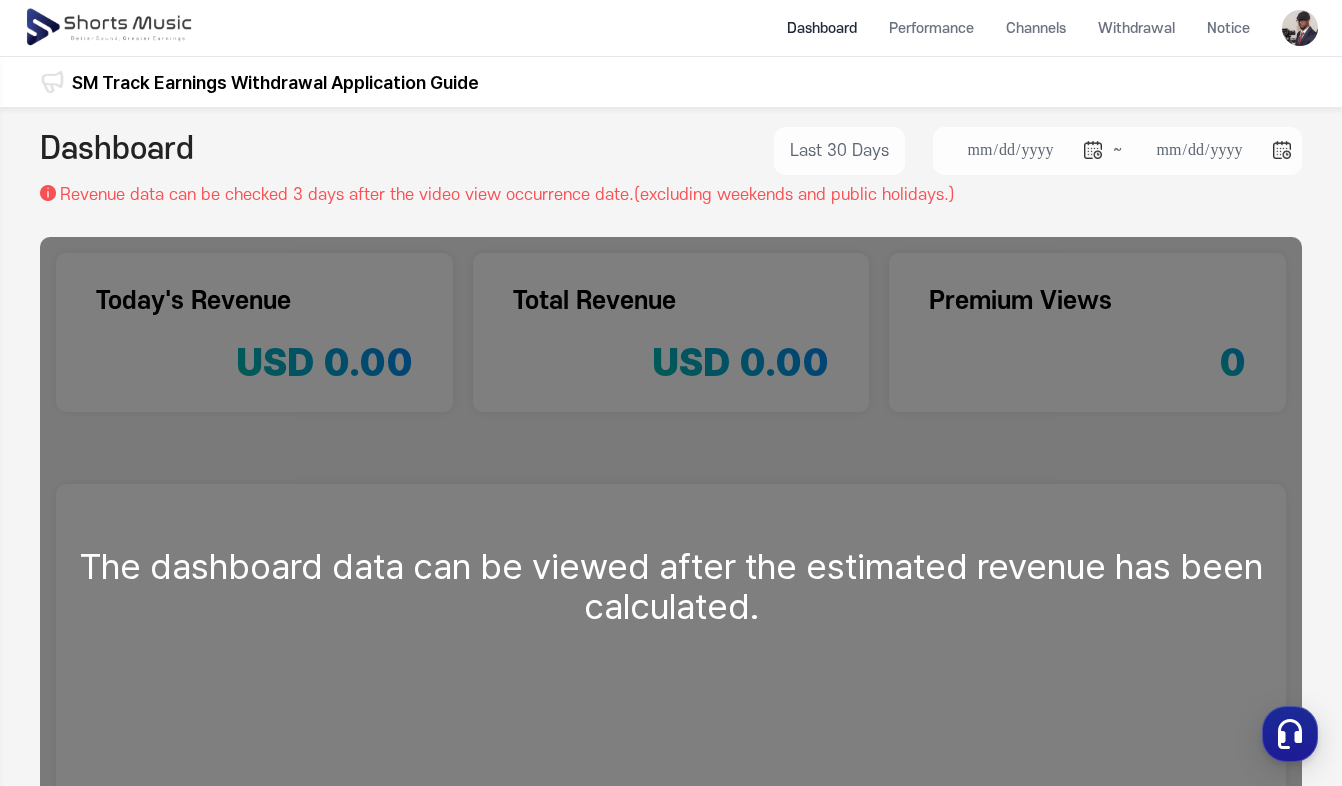 click on "The dashboard data can be viewed after the estimated revenue has been calculated." at bounding box center [671, 586] 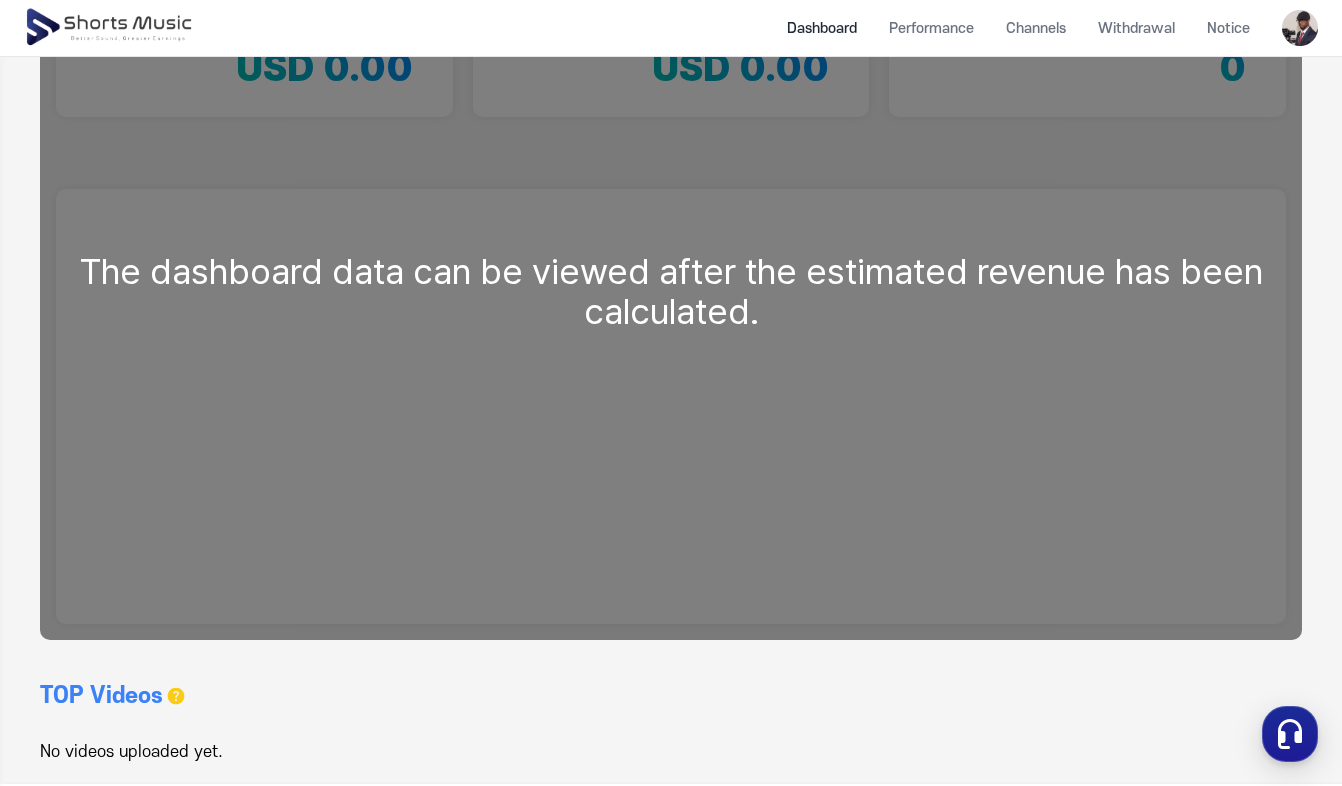 scroll, scrollTop: 293, scrollLeft: 0, axis: vertical 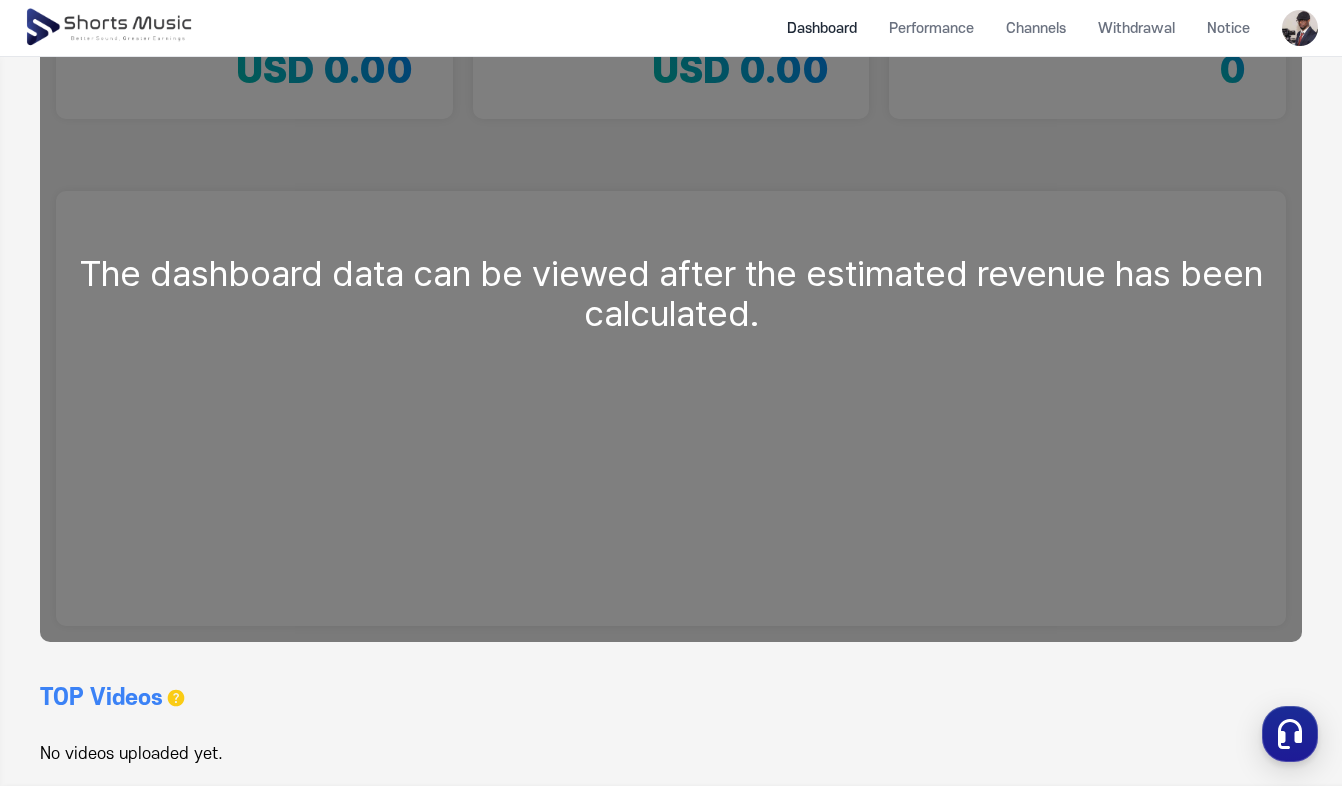 click on "TOP Videos" at bounding box center [101, 698] 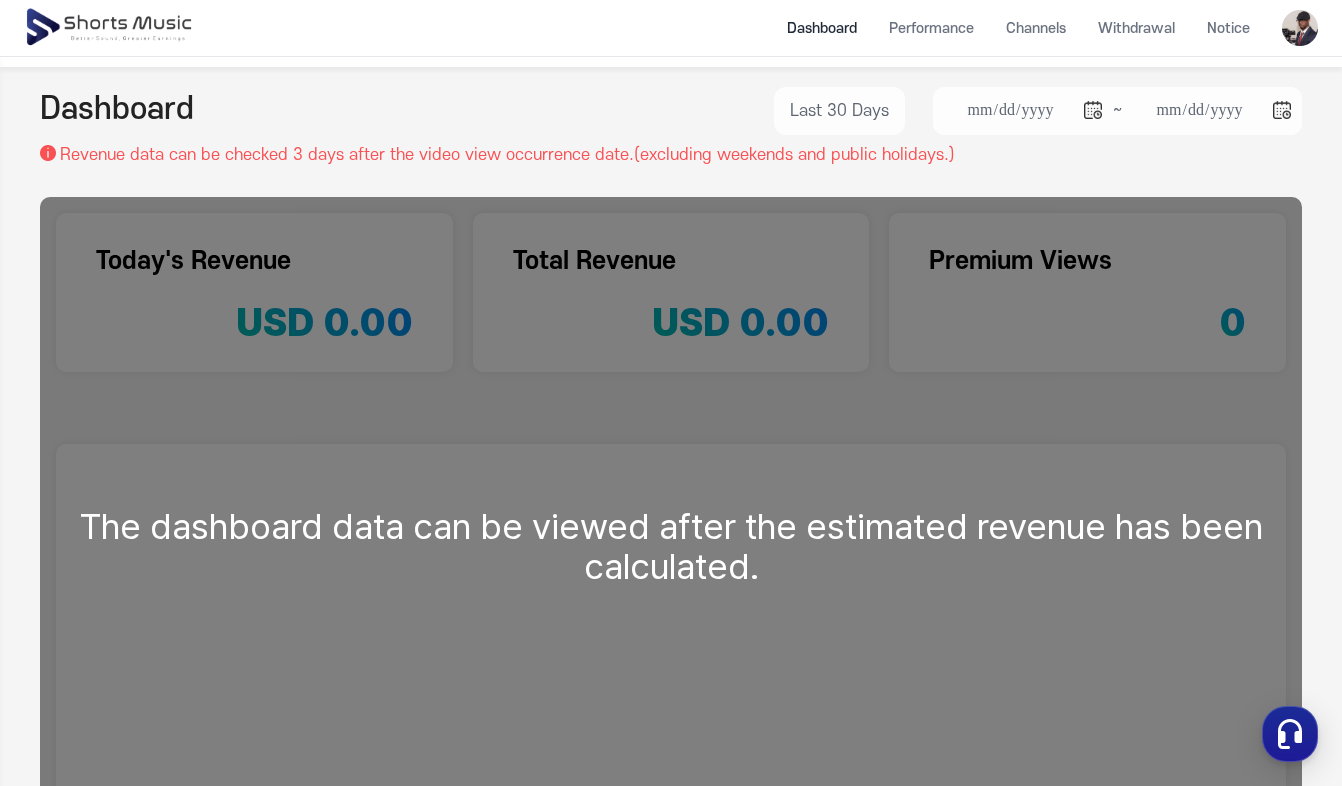 scroll, scrollTop: 0, scrollLeft: 0, axis: both 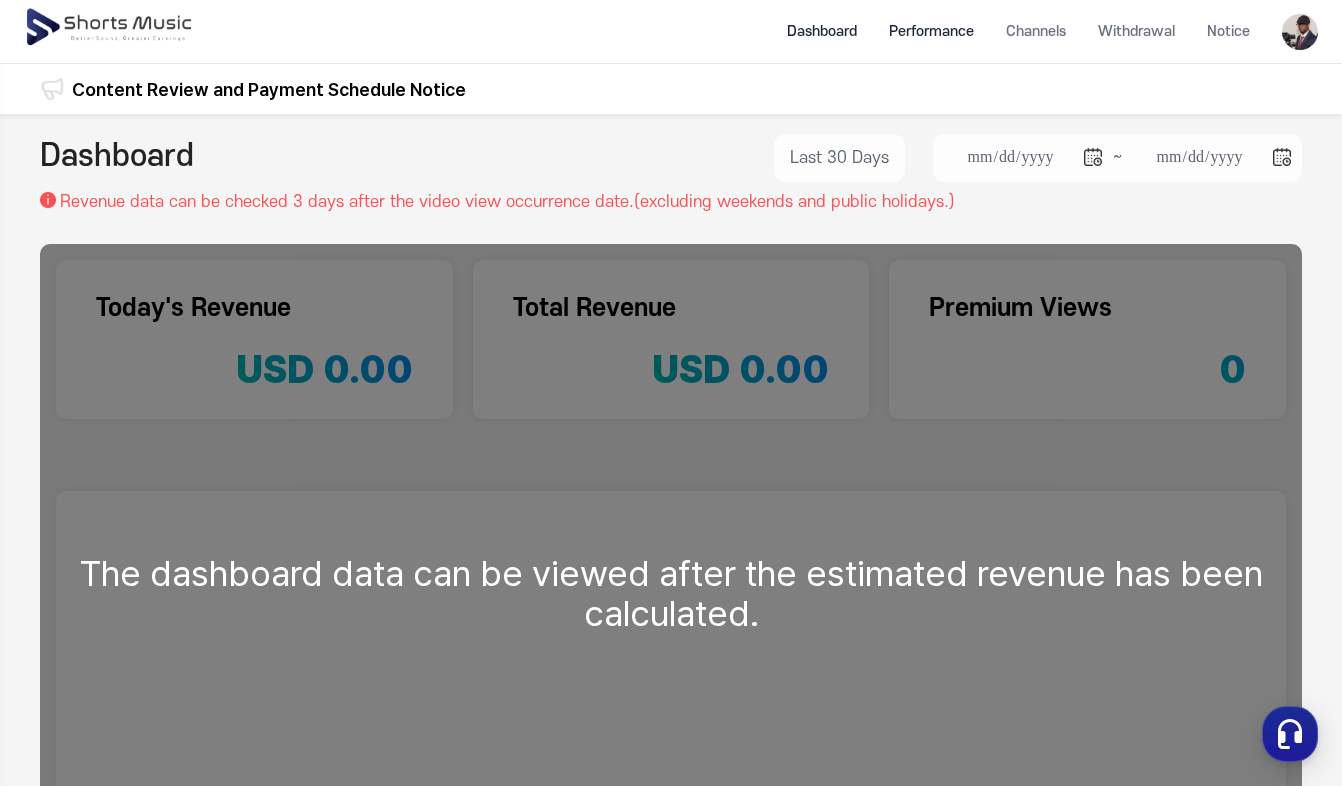 click on "Performance" at bounding box center [931, 31] 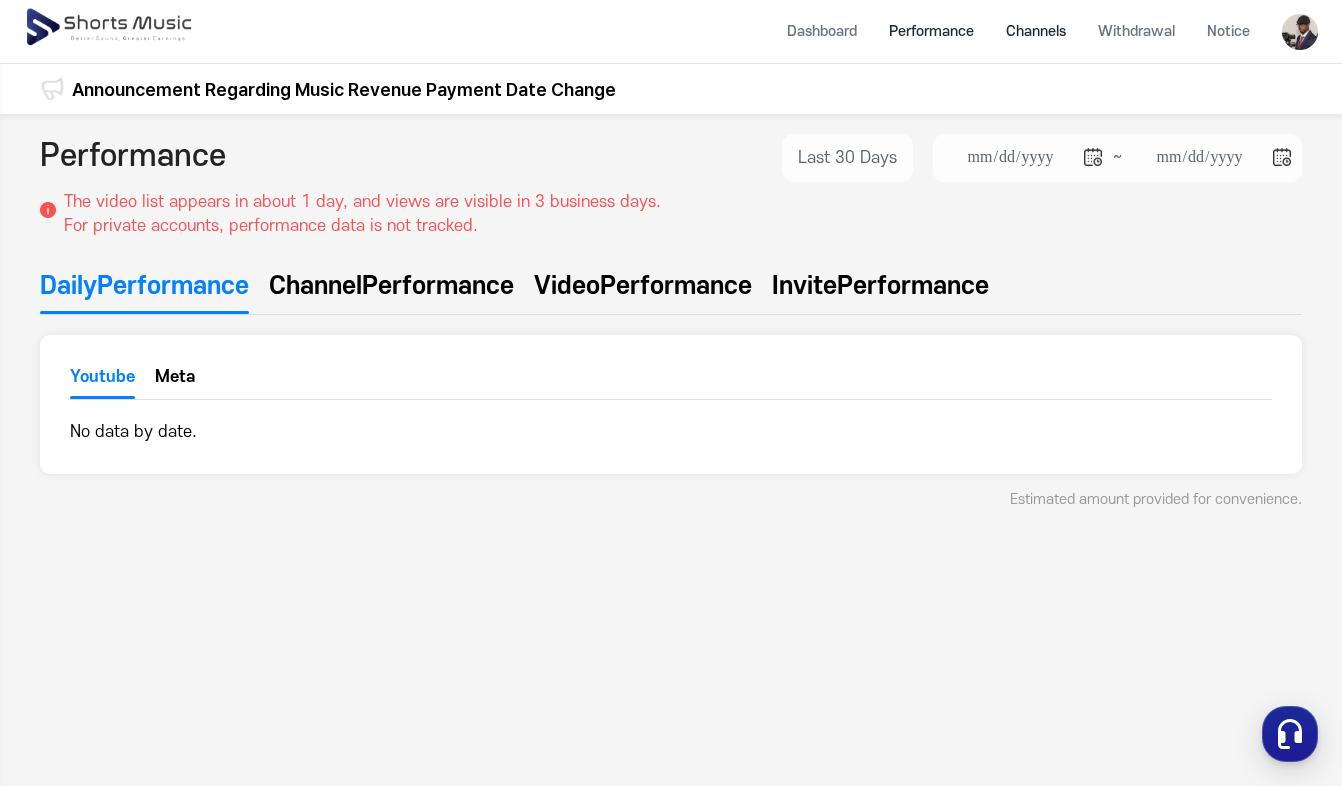 click on "Channels" at bounding box center [1036, 31] 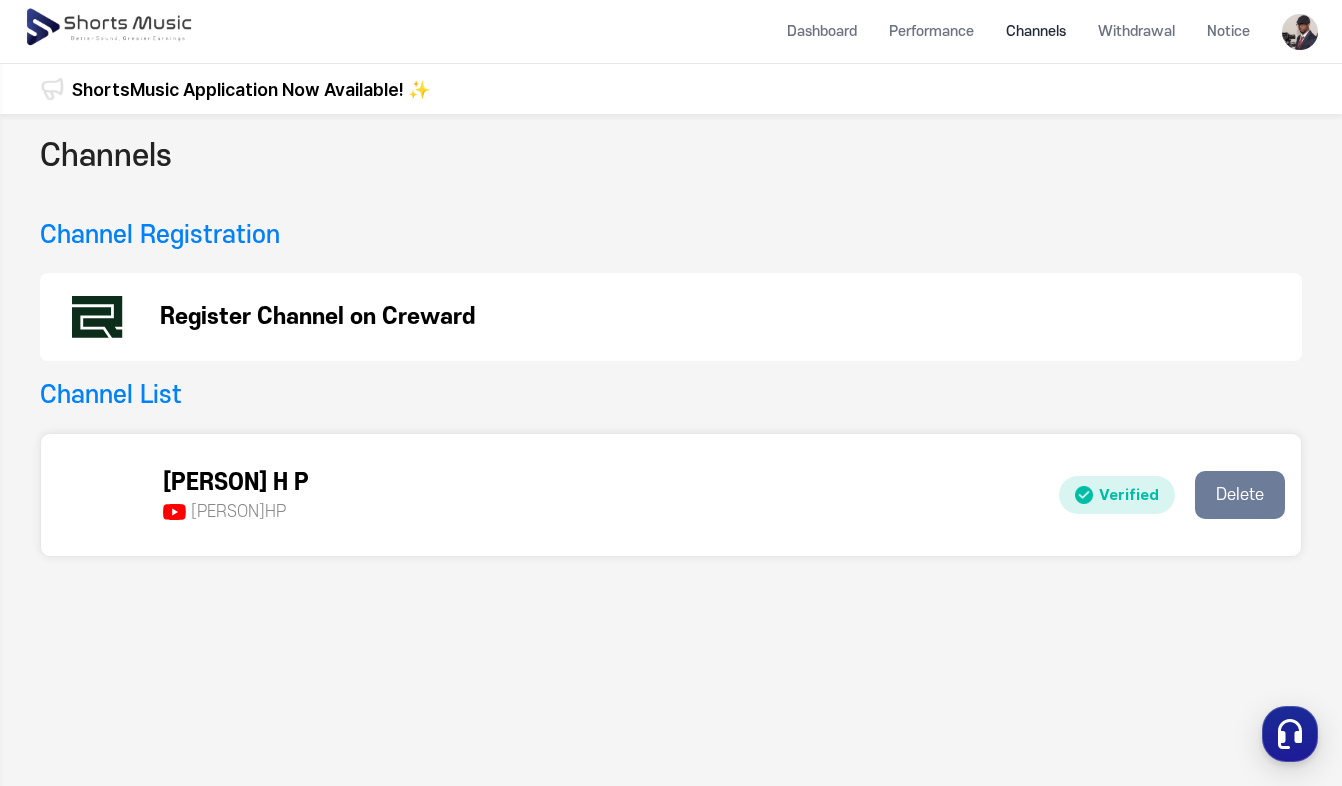 click on "Register Channel on Creward" at bounding box center [317, 317] 